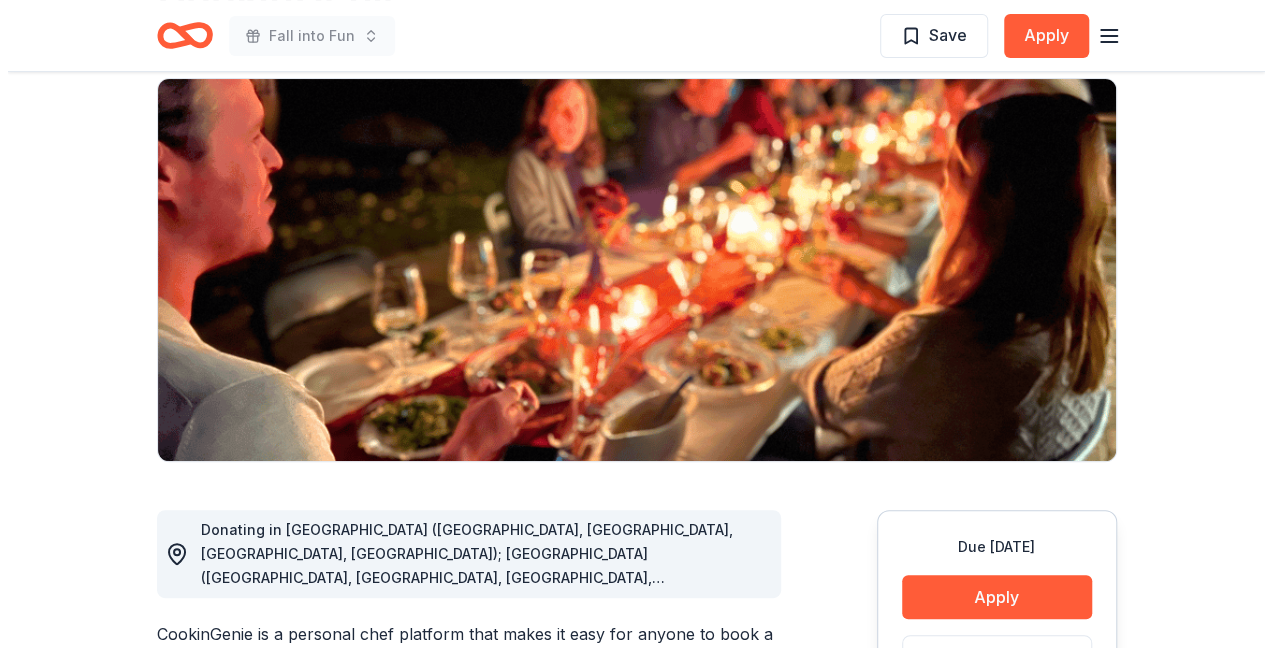 scroll, scrollTop: 300, scrollLeft: 0, axis: vertical 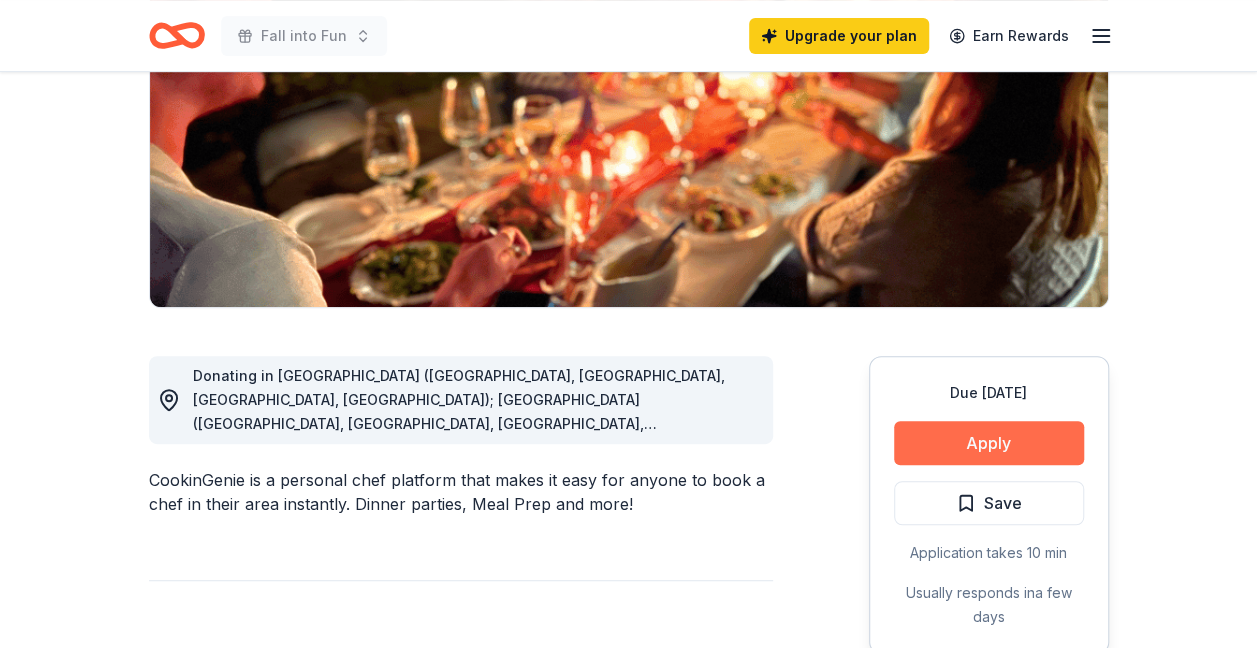 click on "Apply" at bounding box center [989, 443] 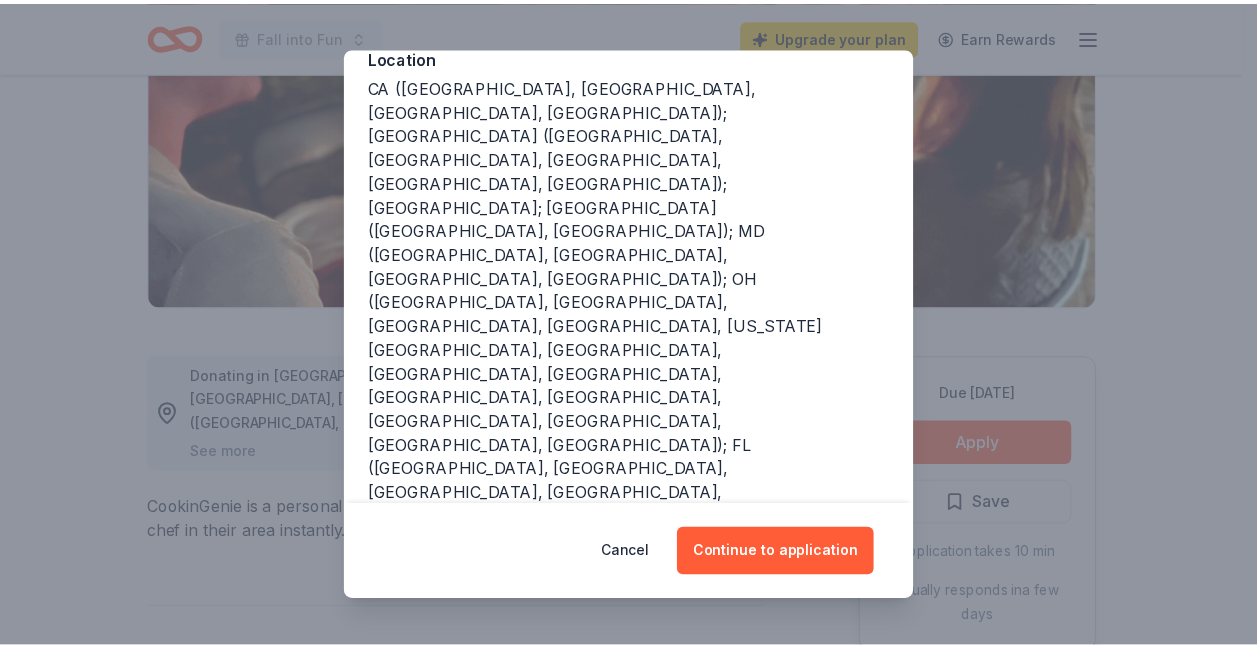 scroll, scrollTop: 200, scrollLeft: 0, axis: vertical 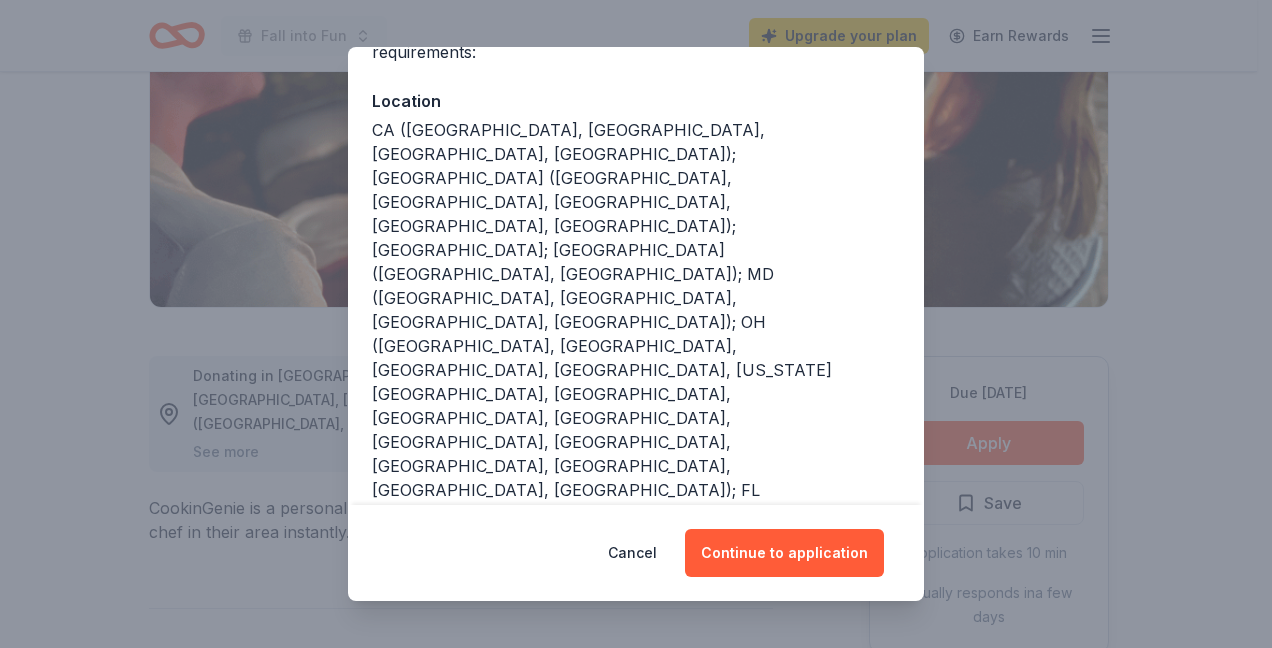click on "Donor Program Requirements We've summarized the requirements for   CookinGenie 's donor program   below. Before applying, please make sure you fulfill the following requirements: Location Deadline Due [DATE] Cancel Continue to application" at bounding box center (636, 324) 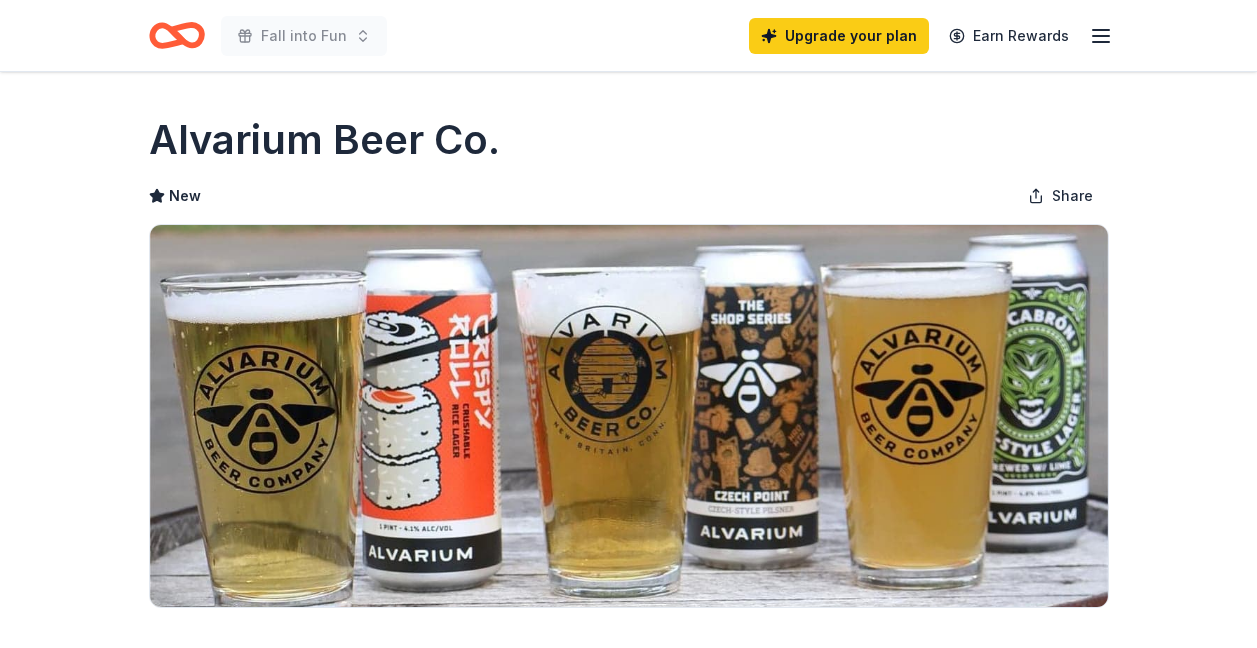 scroll, scrollTop: 0, scrollLeft: 0, axis: both 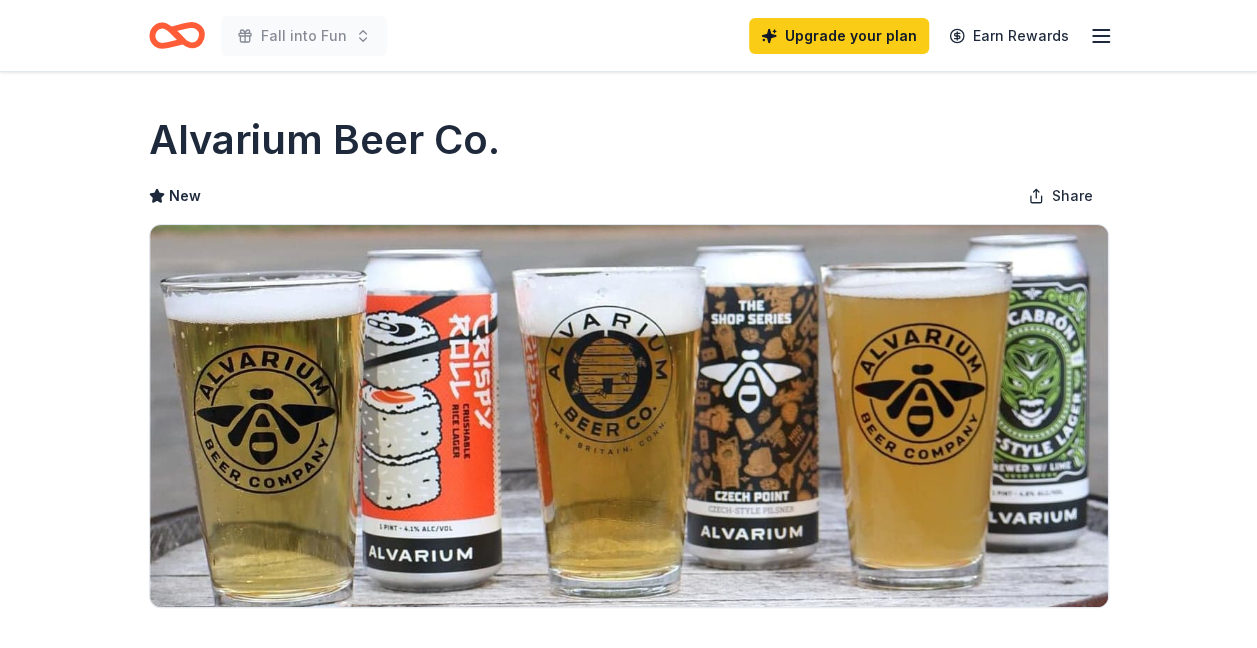 click 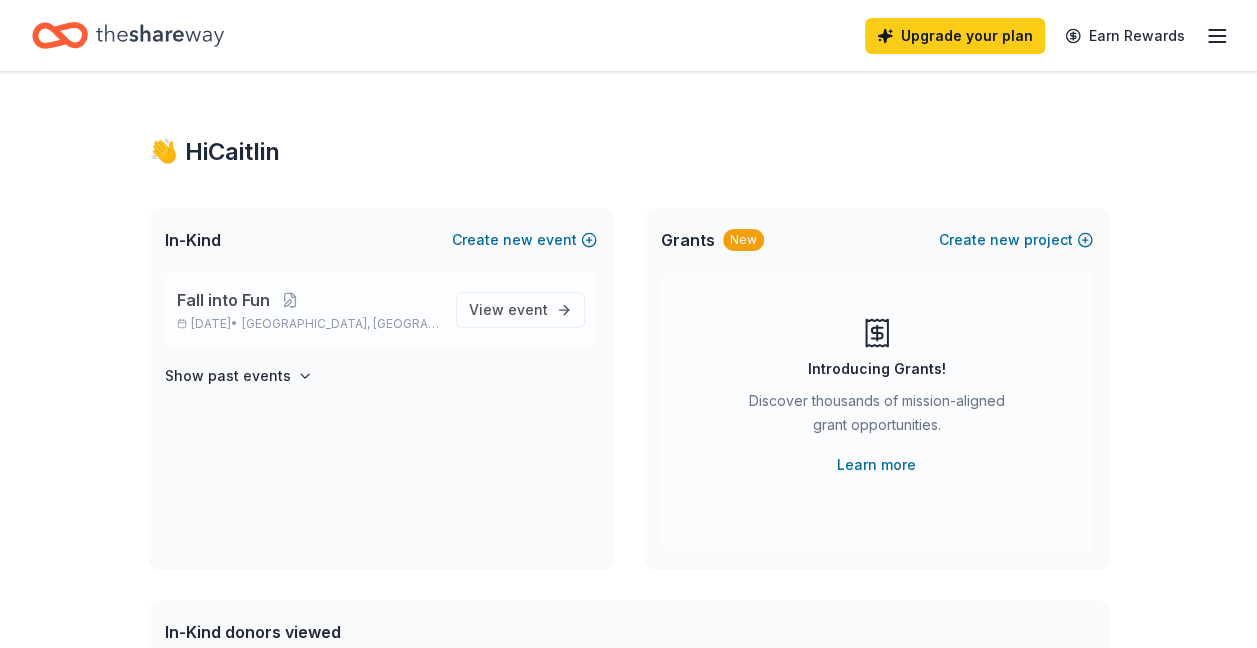 click on "Fall into Fun" at bounding box center [308, 300] 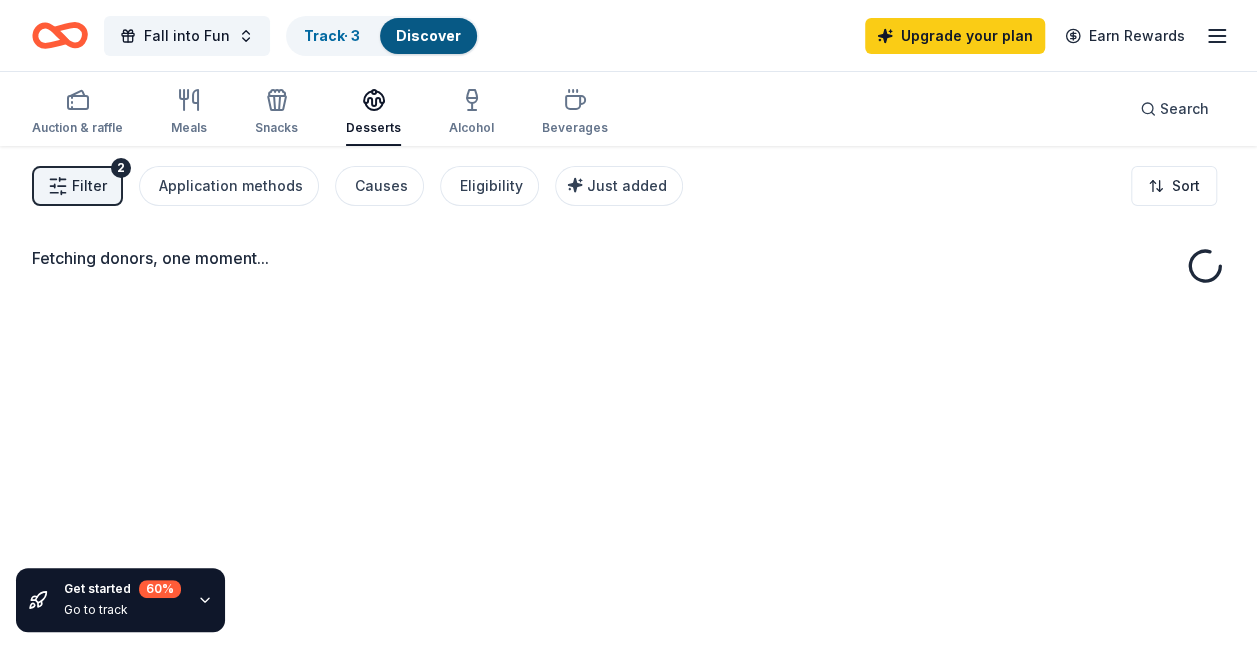 click on "Fetching donors, one moment..." at bounding box center [628, 470] 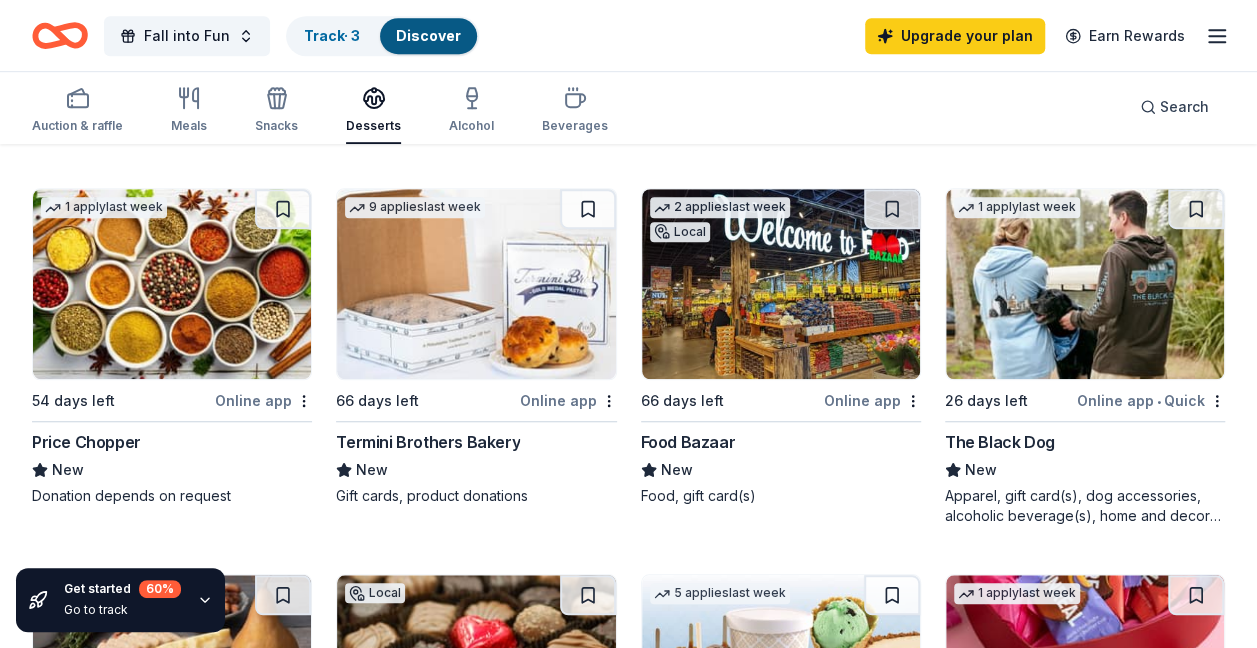 scroll, scrollTop: 600, scrollLeft: 0, axis: vertical 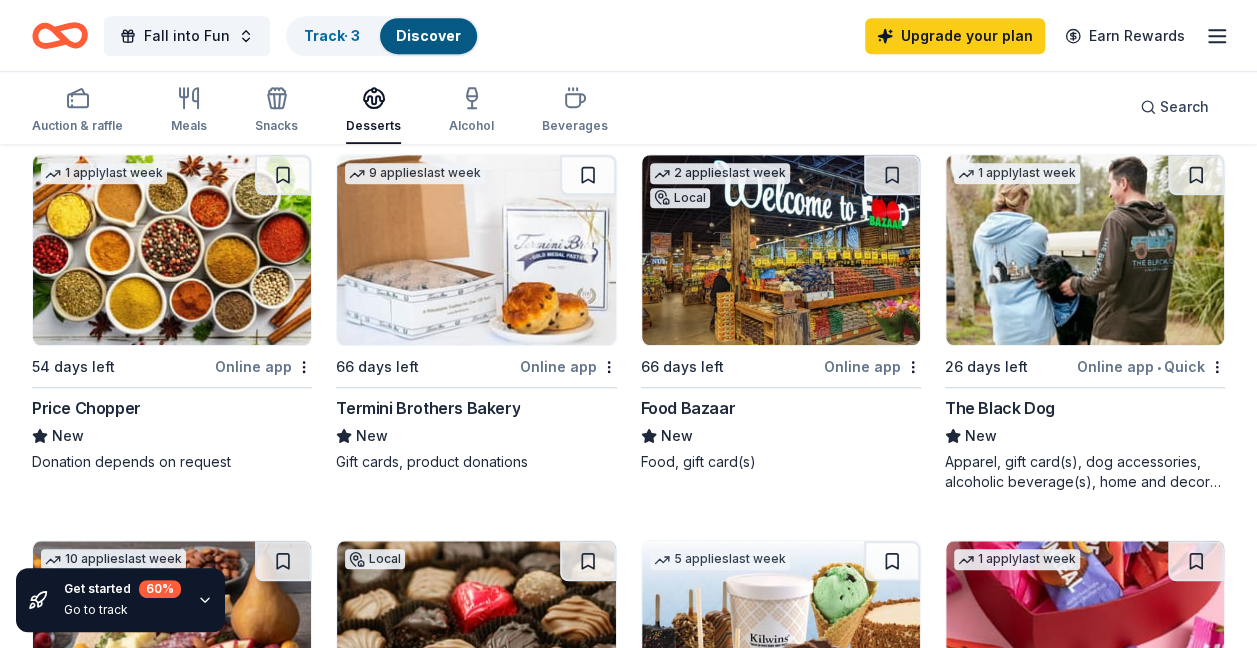 click on "1   apply  last week 26 days left Online app • Quick The Black Dog New Apparel, gift card(s), dog accessories, alcoholic beverage(s), home and decor product(s), food" at bounding box center (1085, 323) 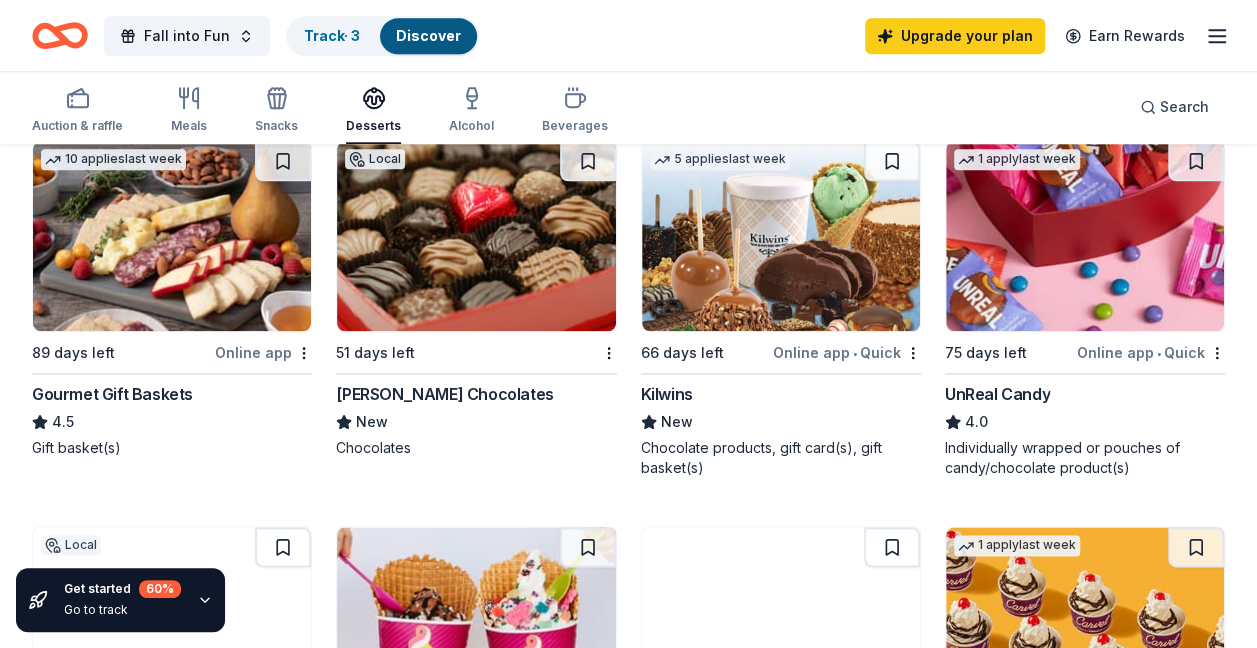 scroll, scrollTop: 900, scrollLeft: 0, axis: vertical 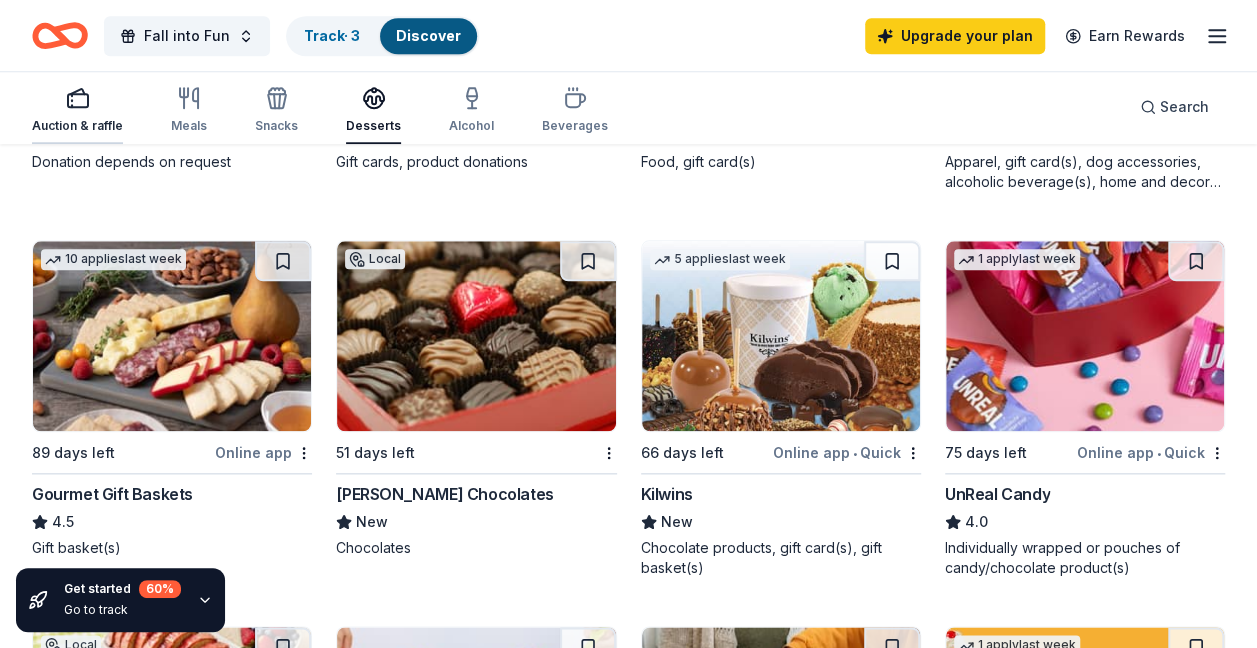 click 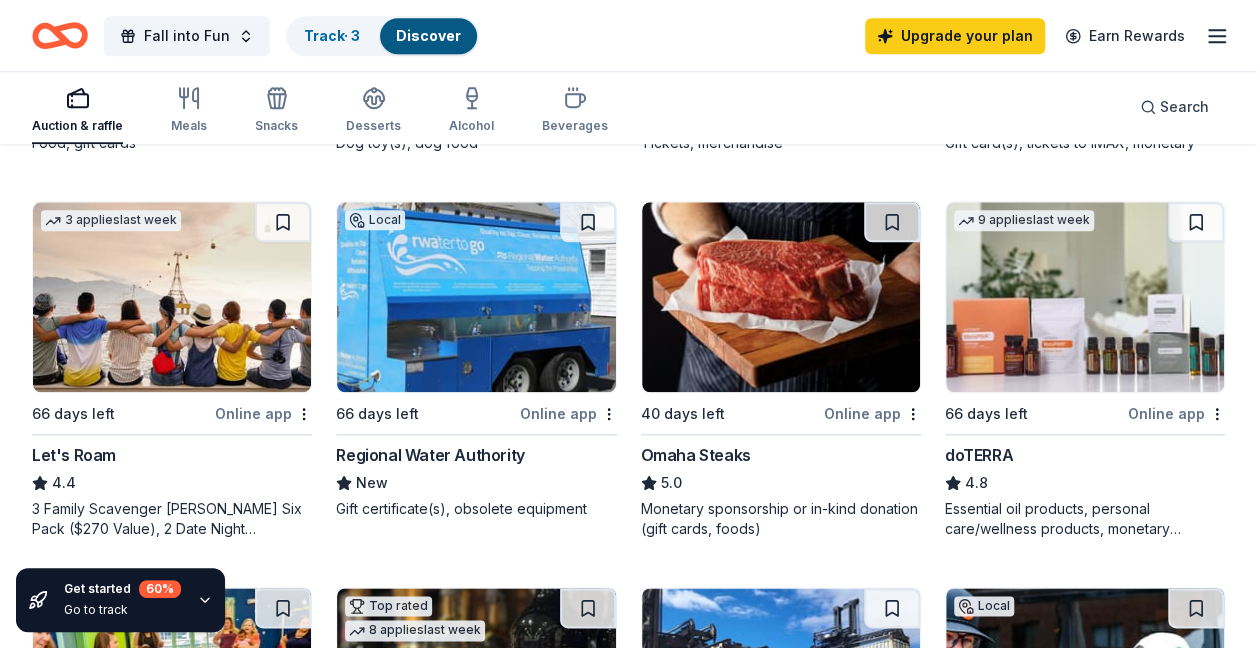 scroll, scrollTop: 900, scrollLeft: 0, axis: vertical 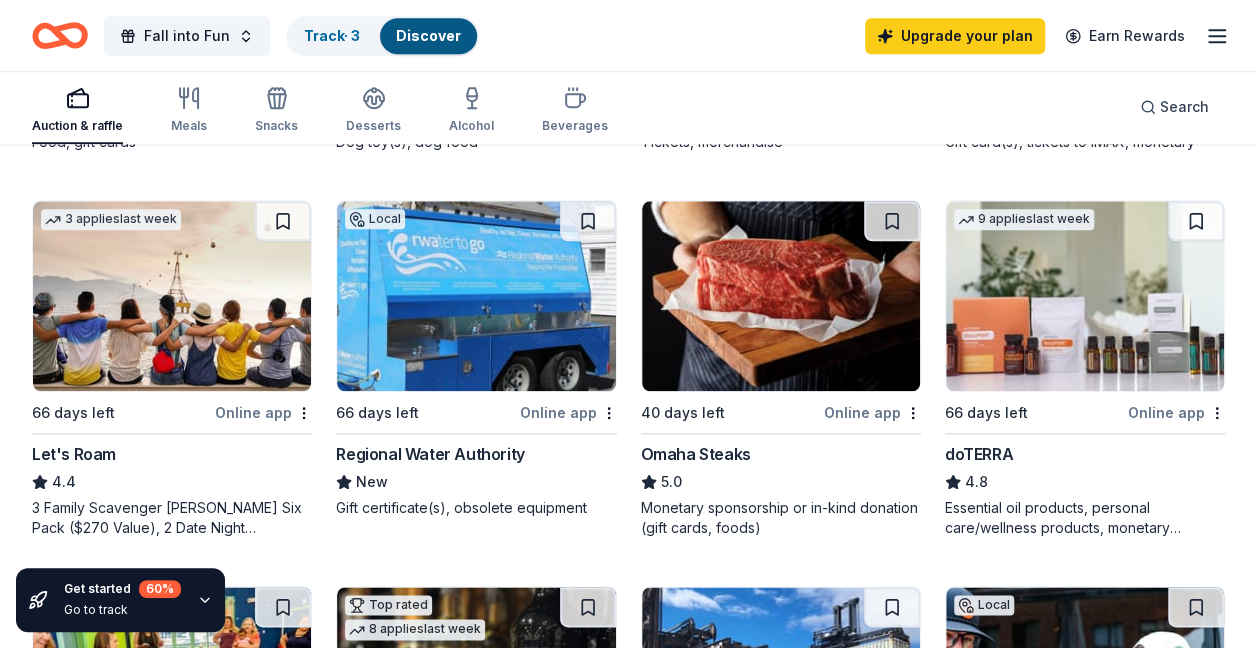 click at bounding box center (172, 296) 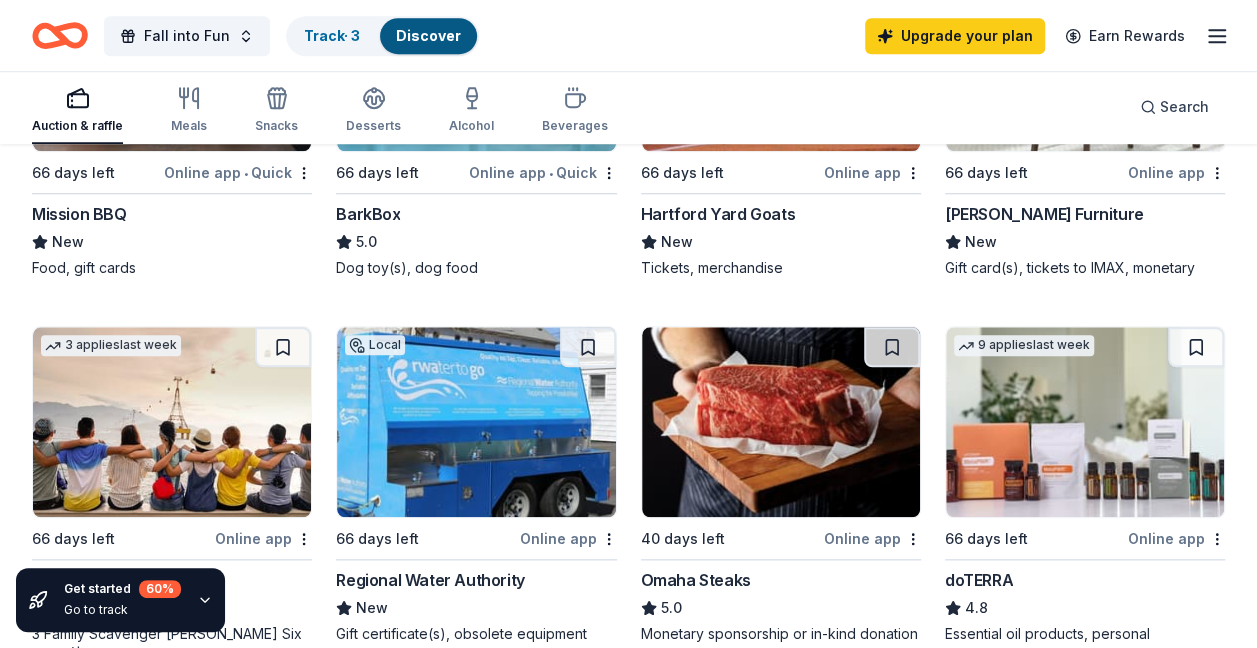 scroll, scrollTop: 500, scrollLeft: 0, axis: vertical 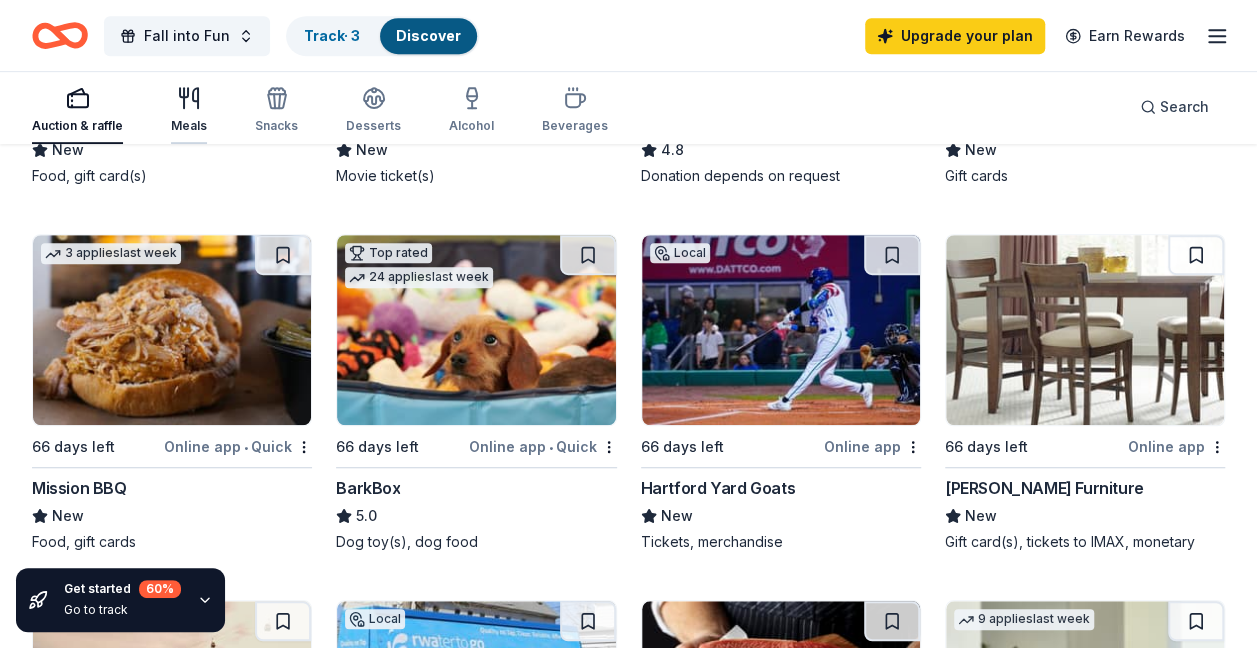 click 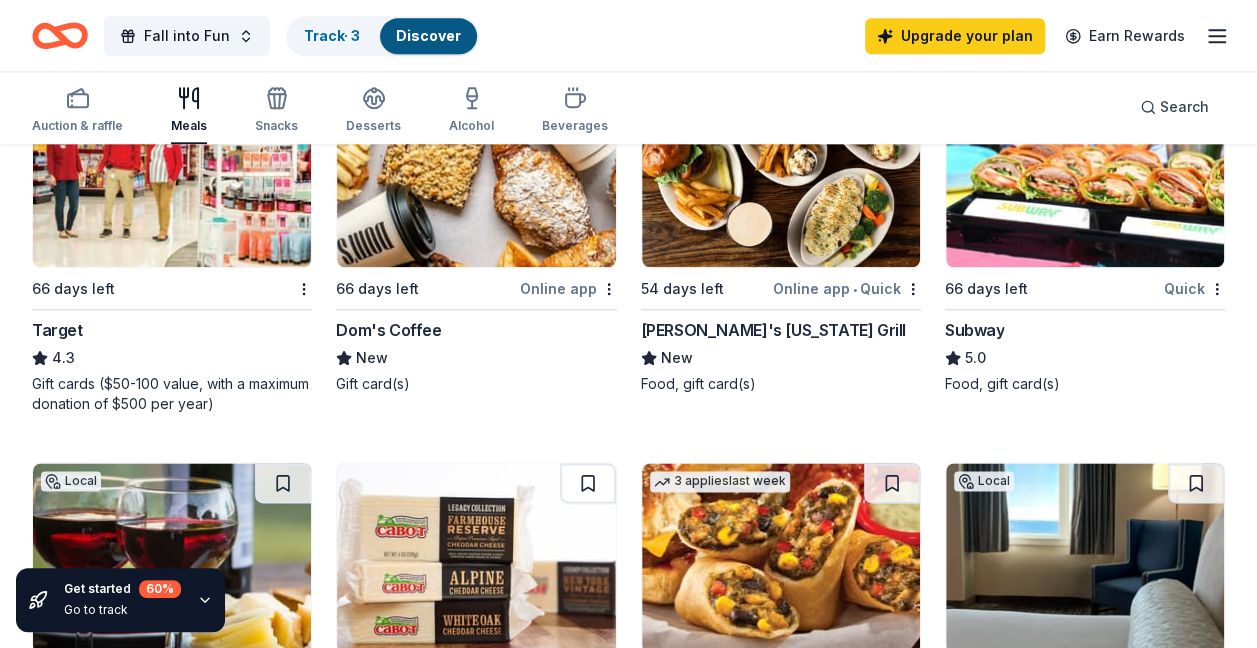scroll, scrollTop: 1100, scrollLeft: 0, axis: vertical 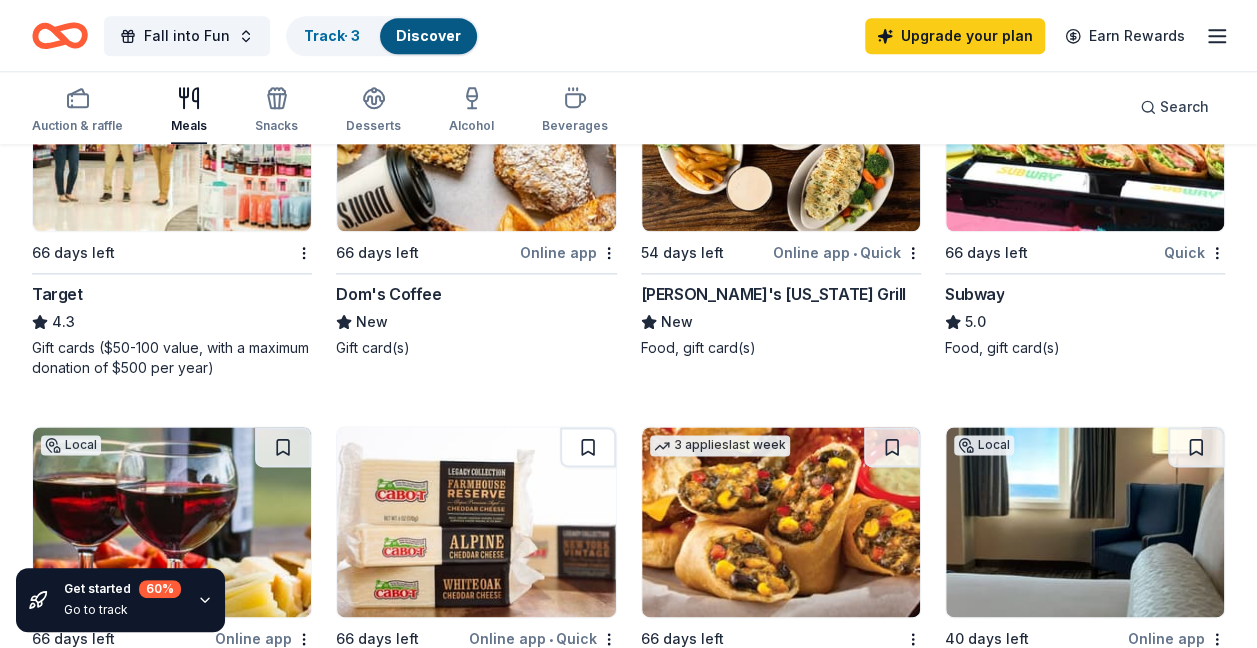 click at bounding box center [476, 136] 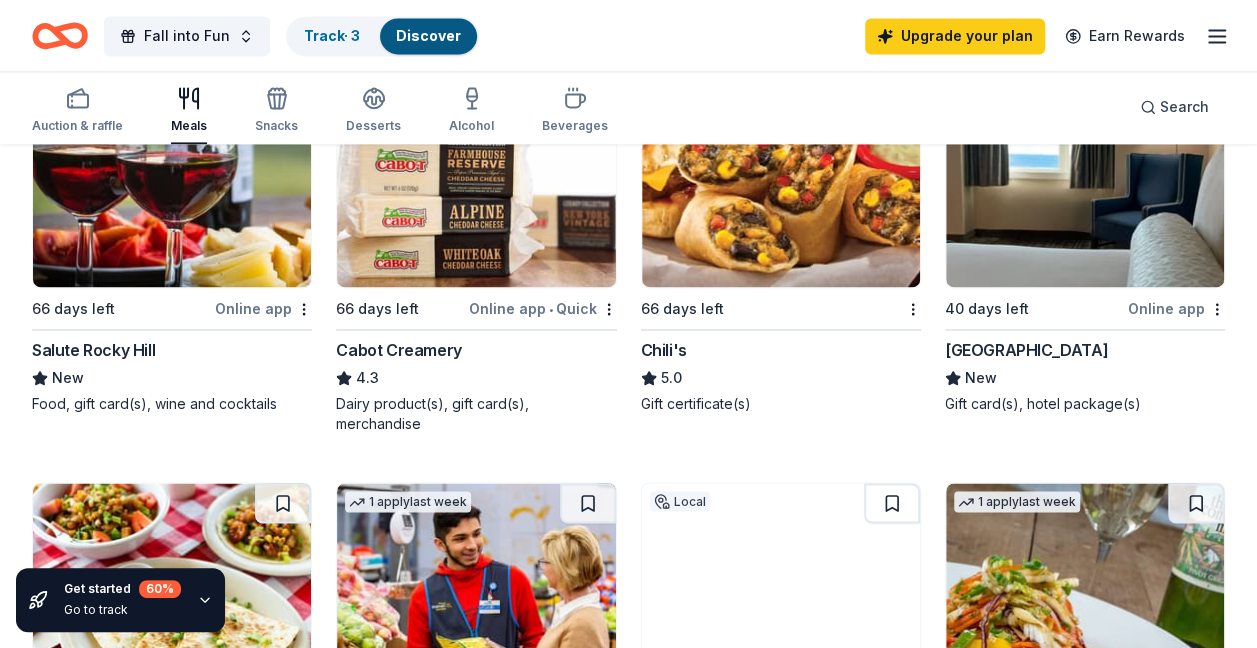 scroll, scrollTop: 1400, scrollLeft: 0, axis: vertical 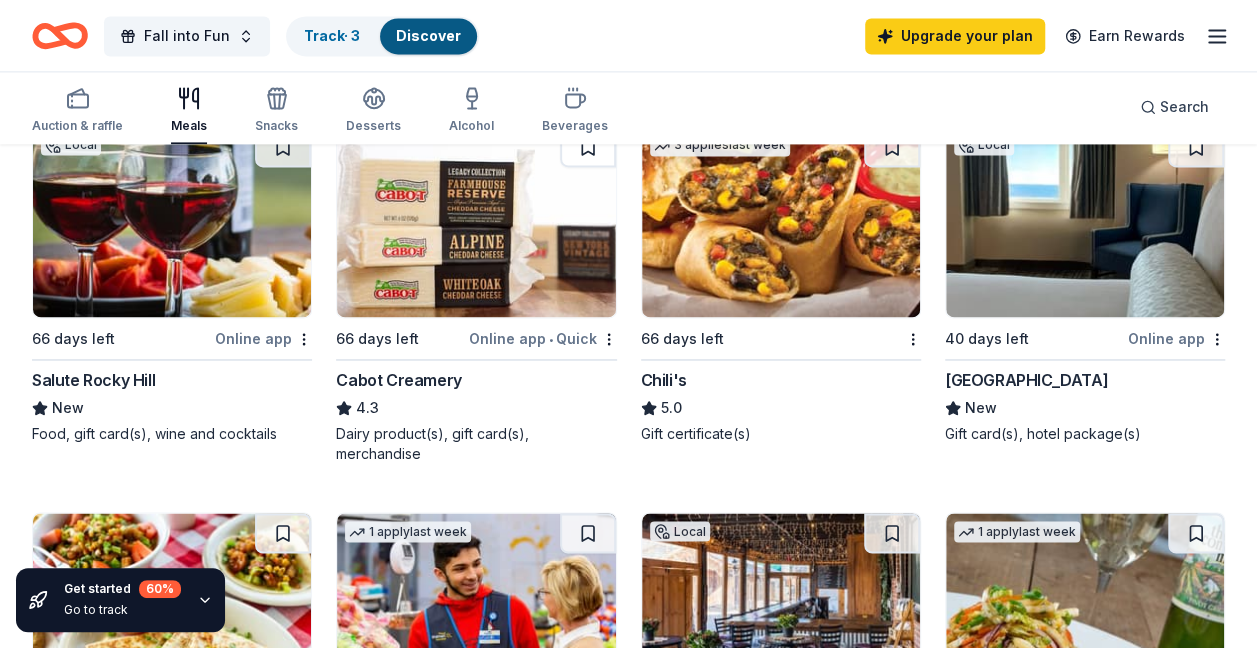 click at bounding box center (781, 222) 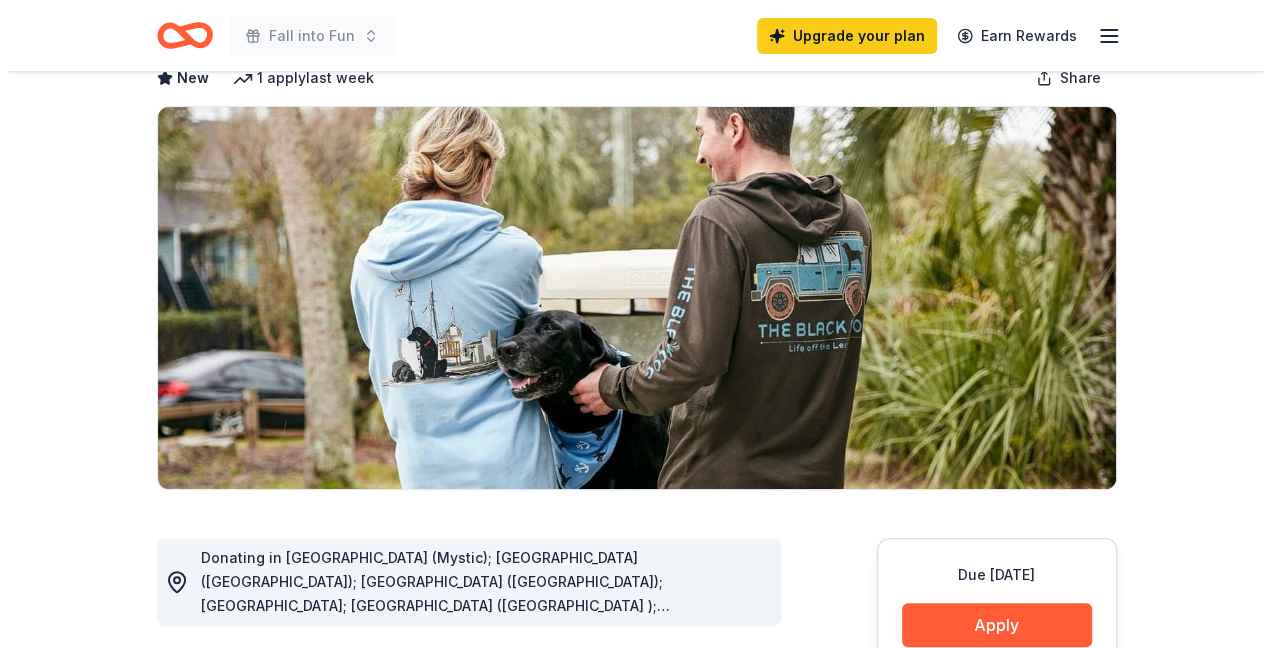 scroll, scrollTop: 400, scrollLeft: 0, axis: vertical 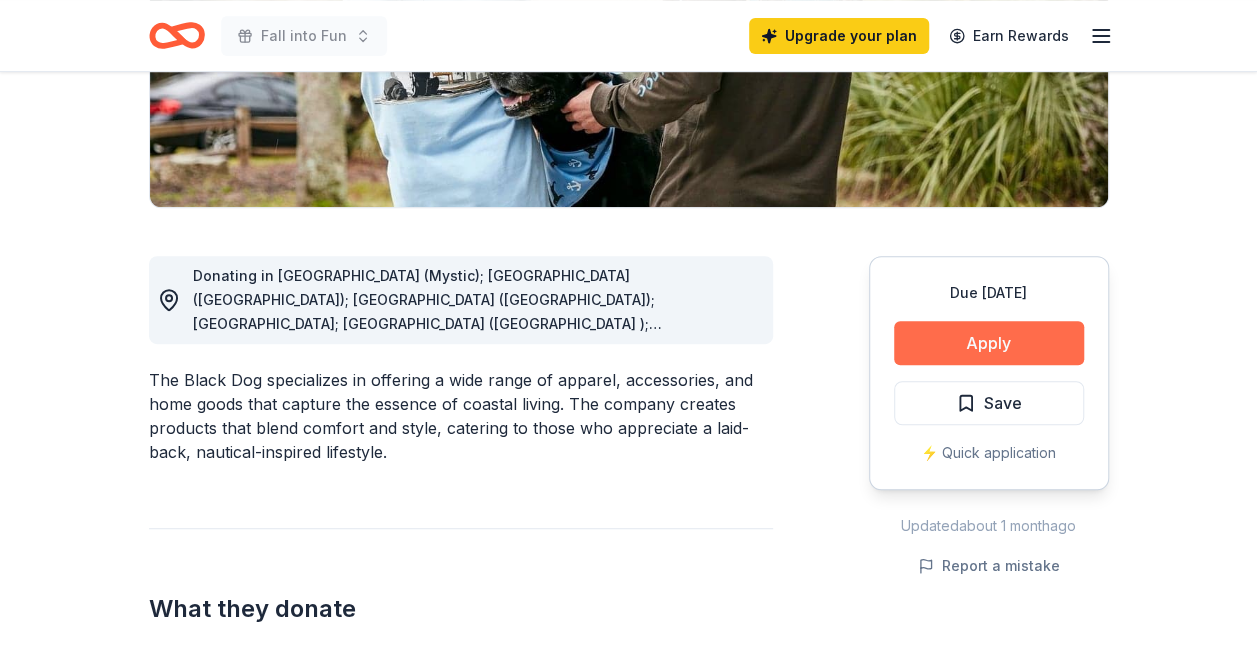 click on "Apply" at bounding box center [989, 343] 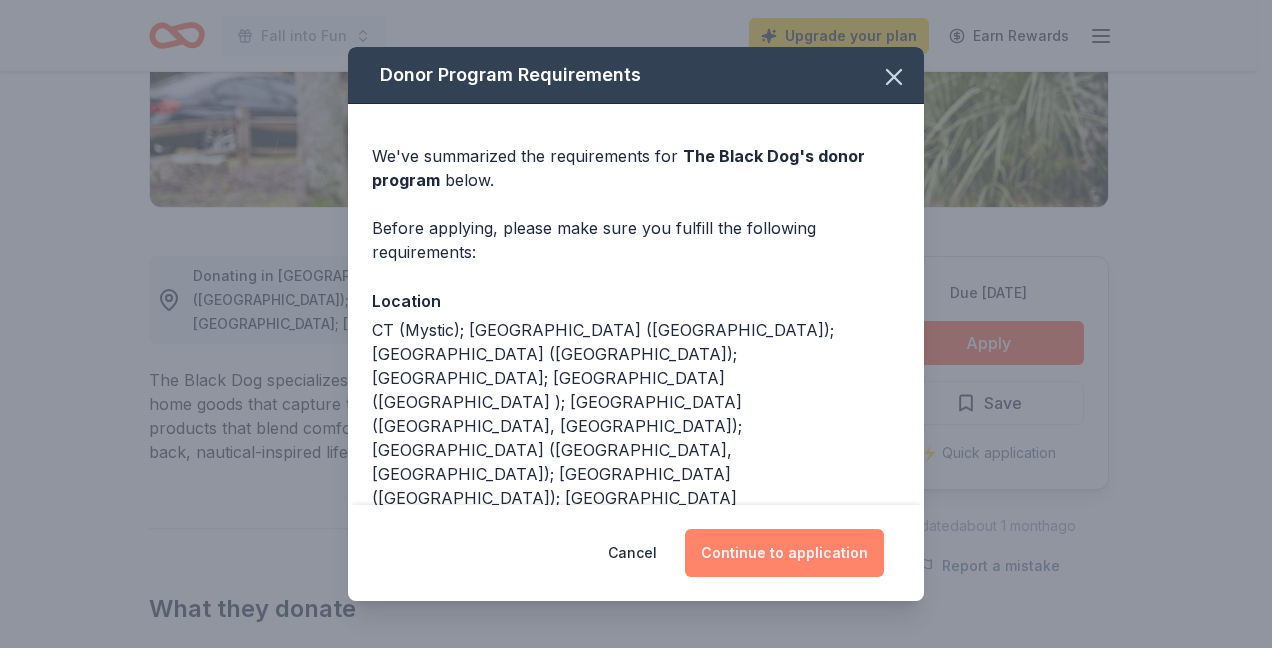 click on "Continue to application" at bounding box center (784, 553) 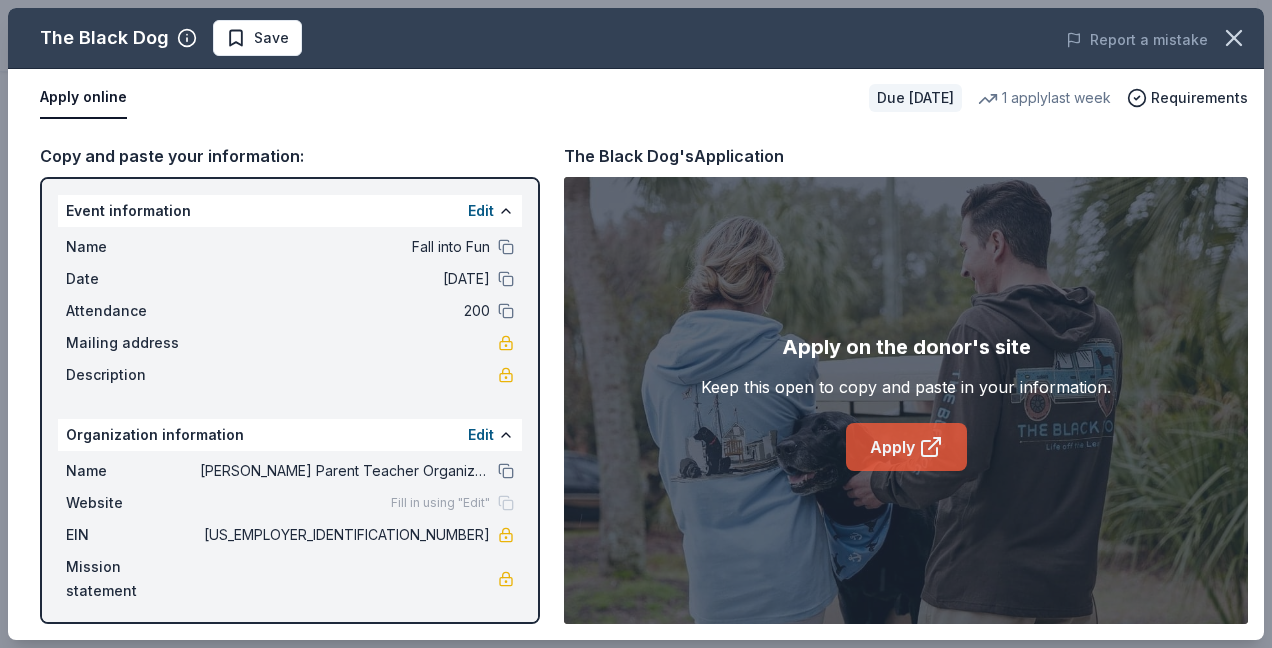click on "Apply" at bounding box center [906, 447] 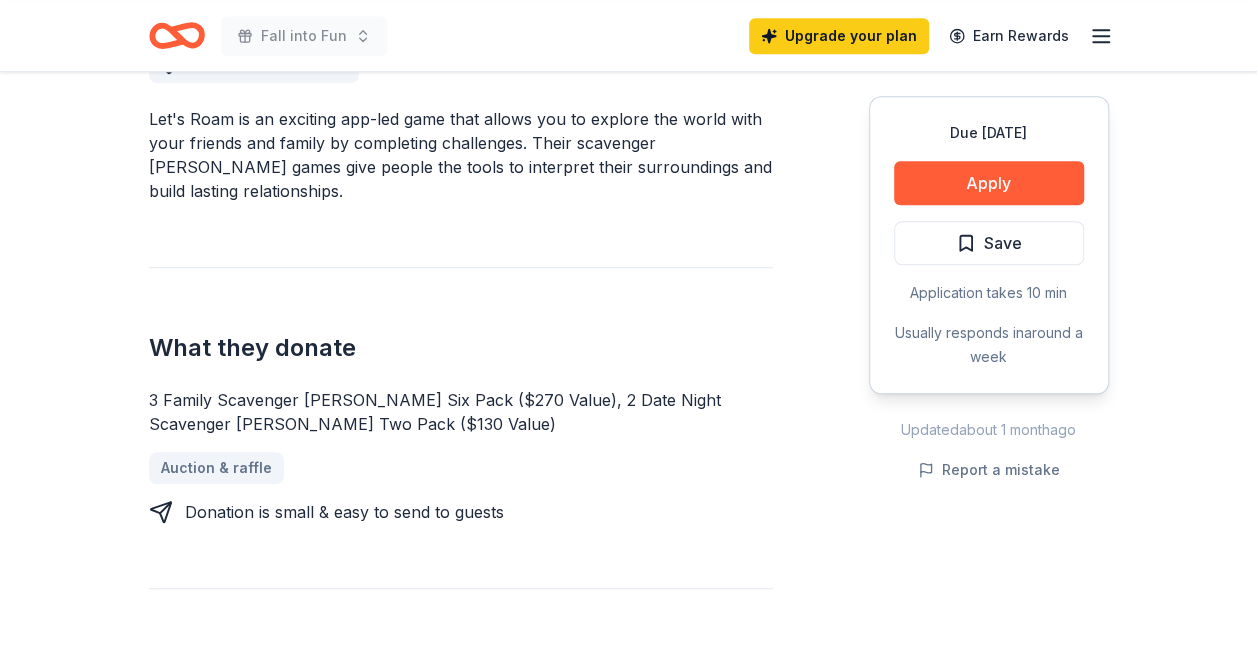 scroll, scrollTop: 700, scrollLeft: 0, axis: vertical 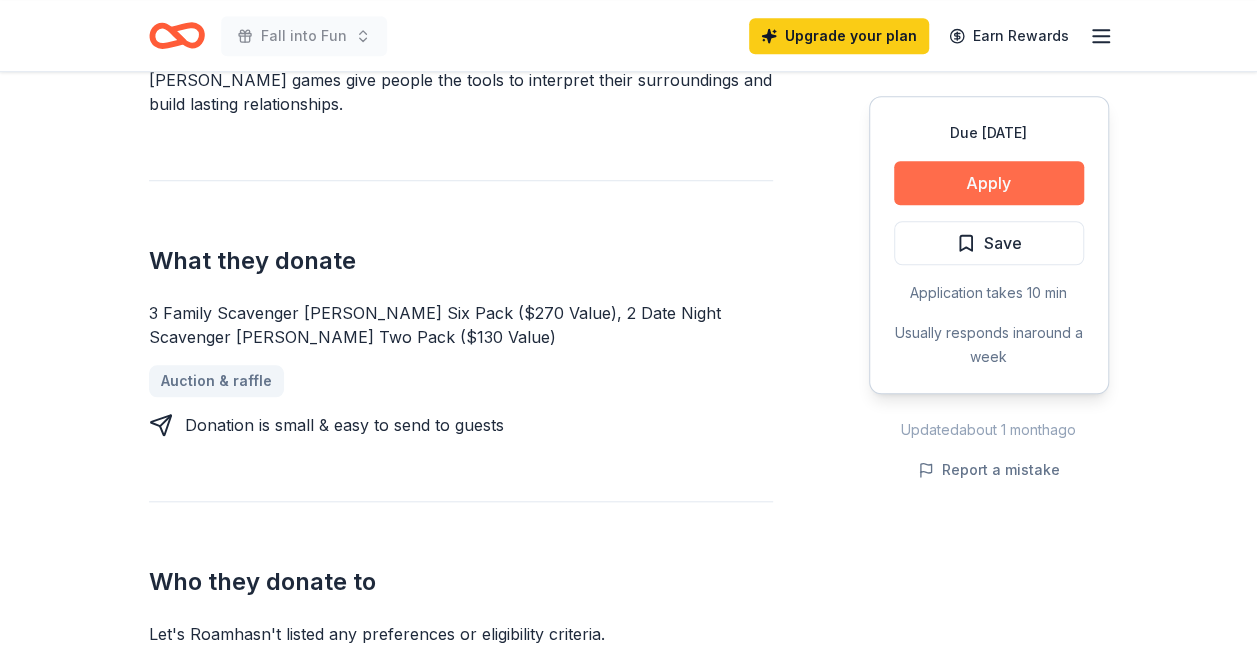 click on "Apply" at bounding box center (989, 183) 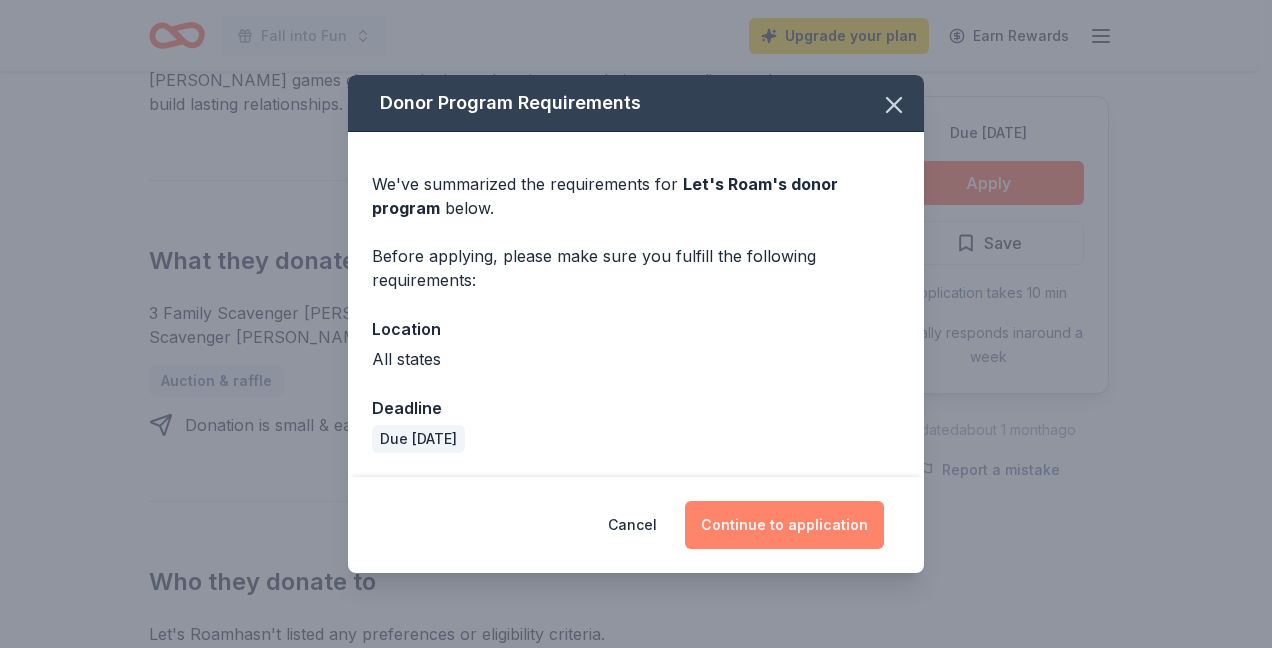click on "Continue to application" at bounding box center [784, 525] 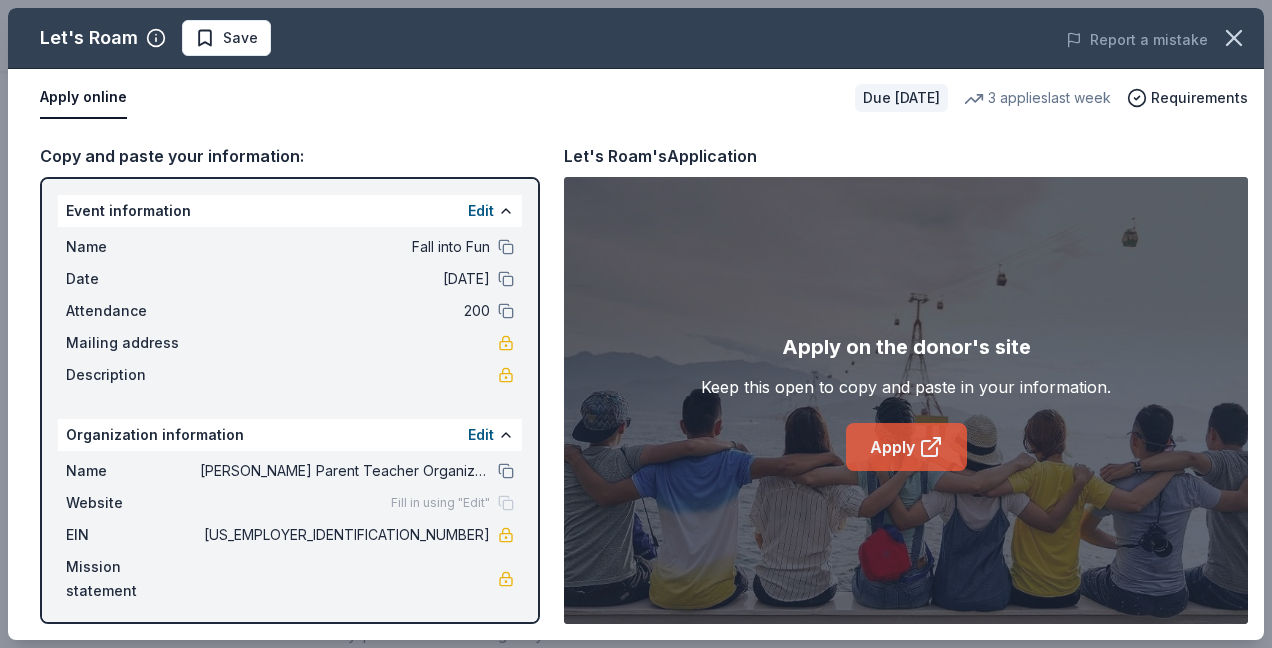 click on "Apply" at bounding box center (906, 447) 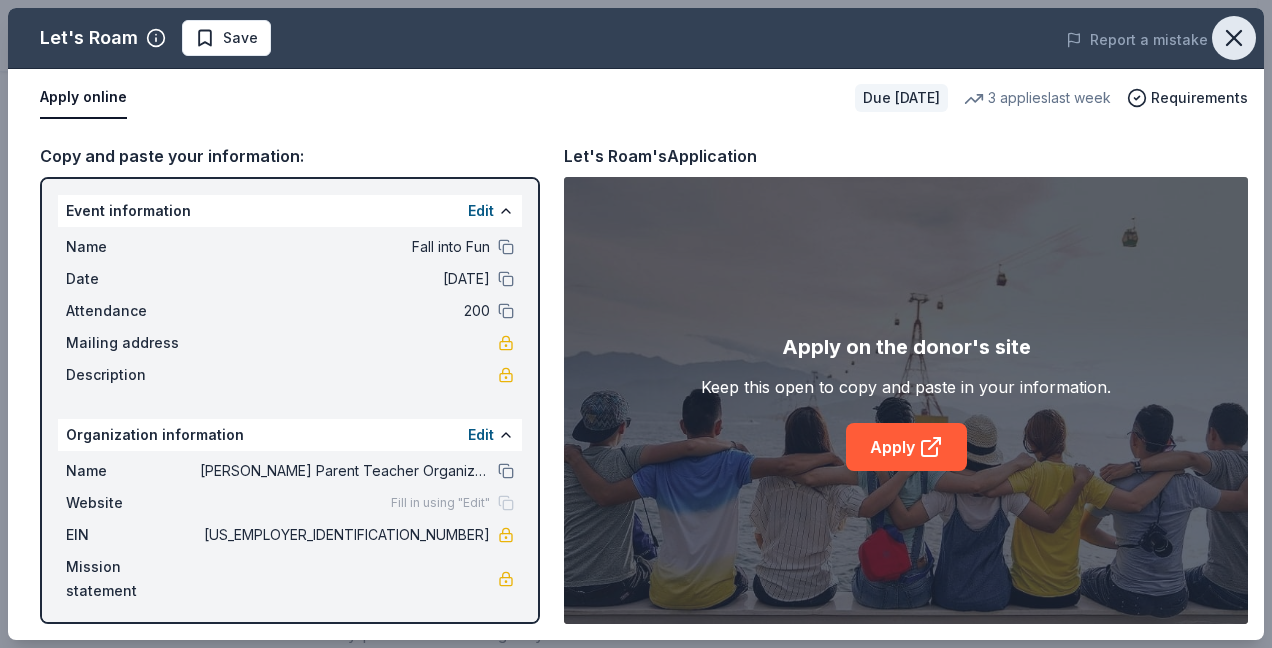 click 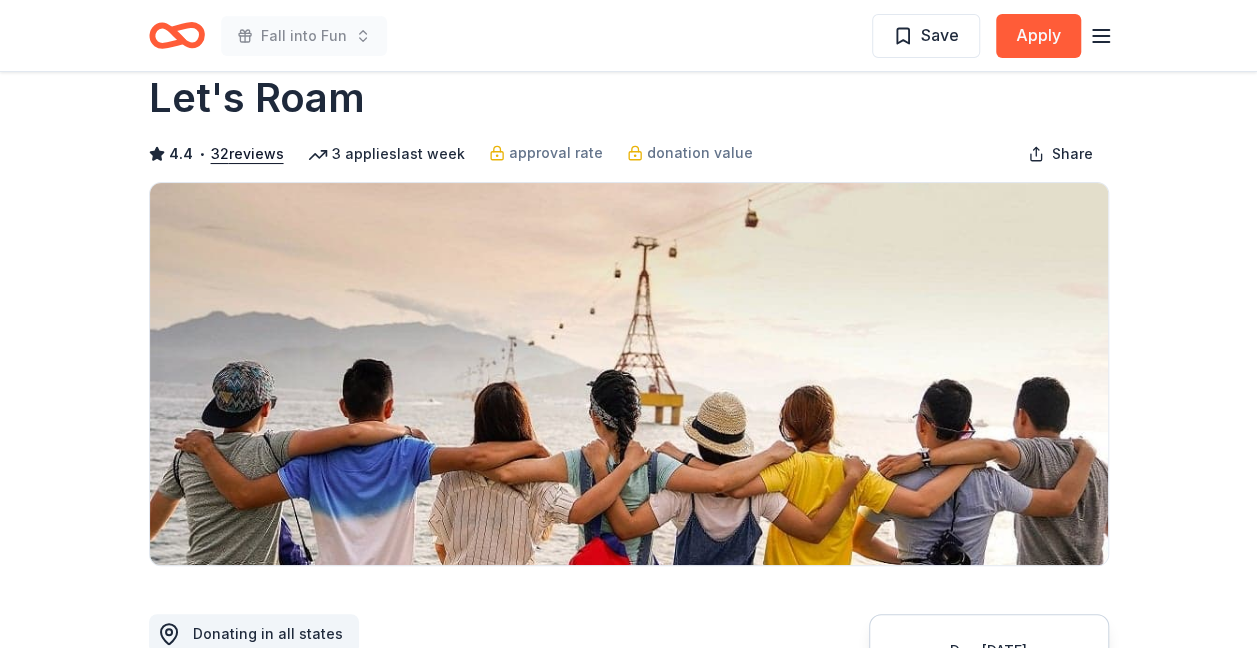 scroll, scrollTop: 0, scrollLeft: 0, axis: both 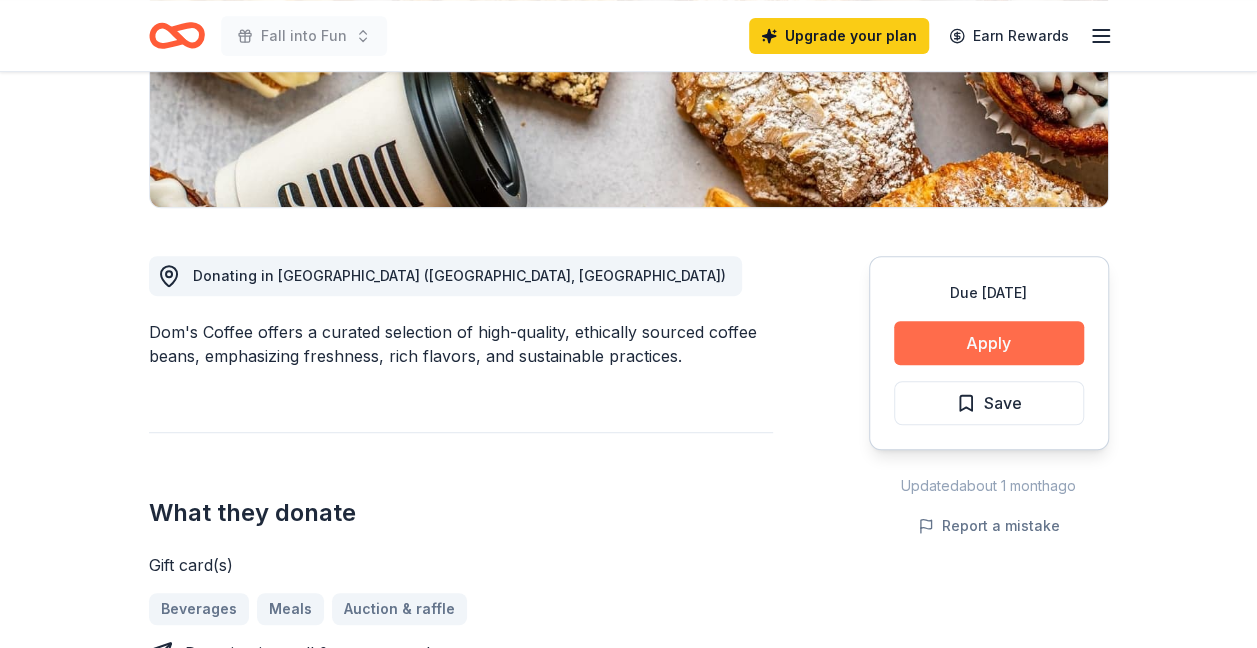 click on "Apply" at bounding box center [989, 343] 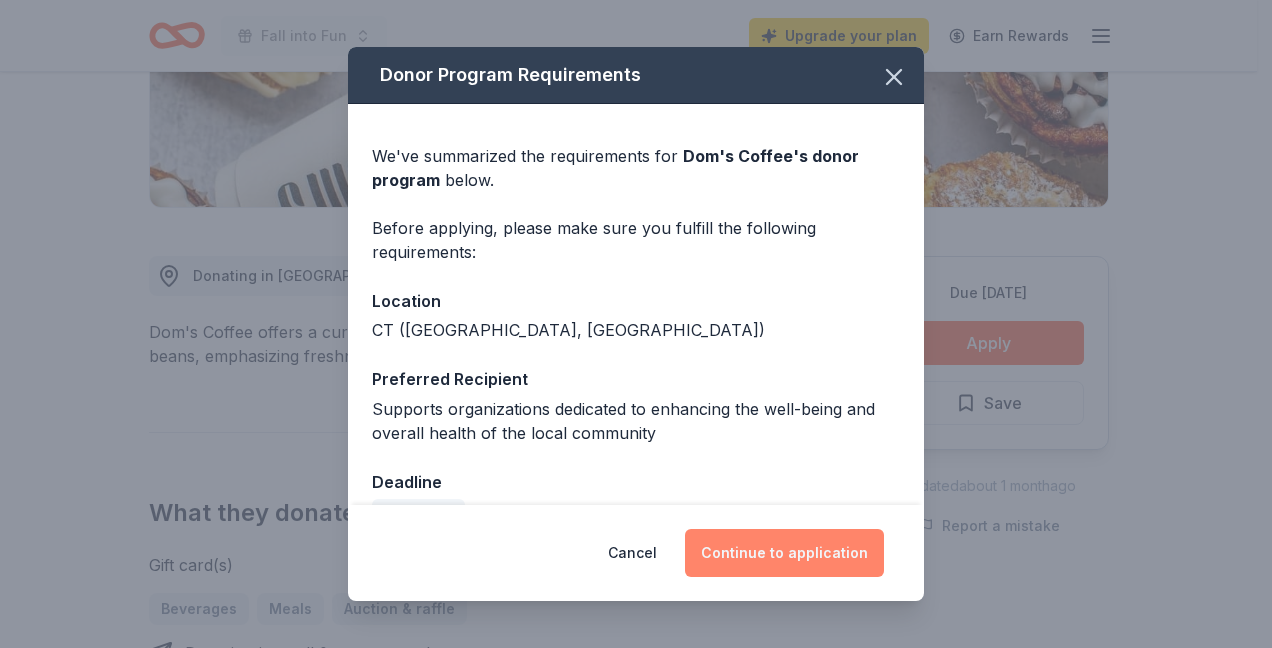 click on "Continue to application" at bounding box center (784, 553) 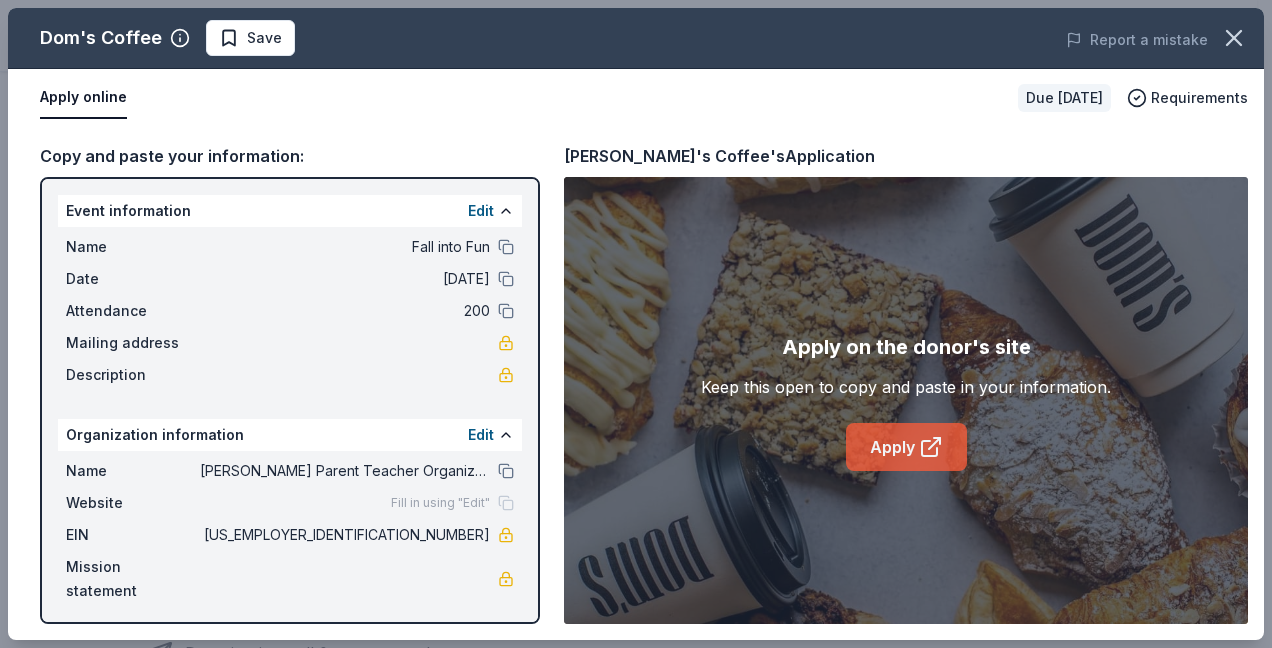 click on "Apply" at bounding box center (906, 447) 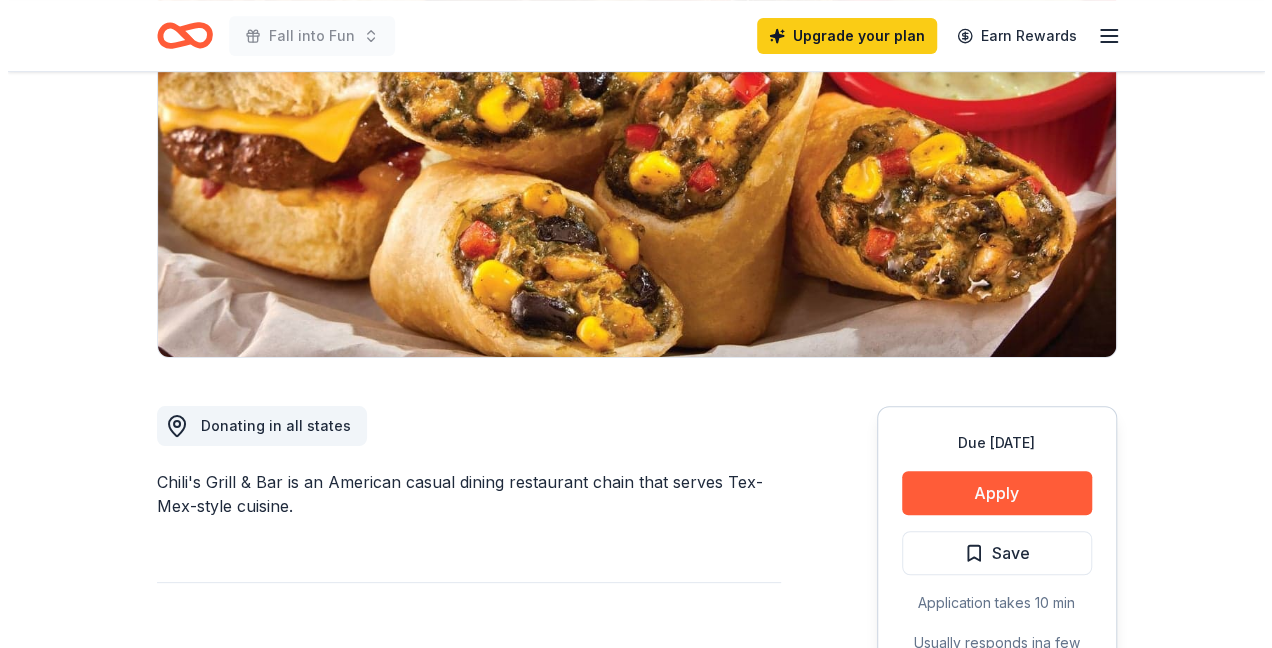 scroll, scrollTop: 400, scrollLeft: 0, axis: vertical 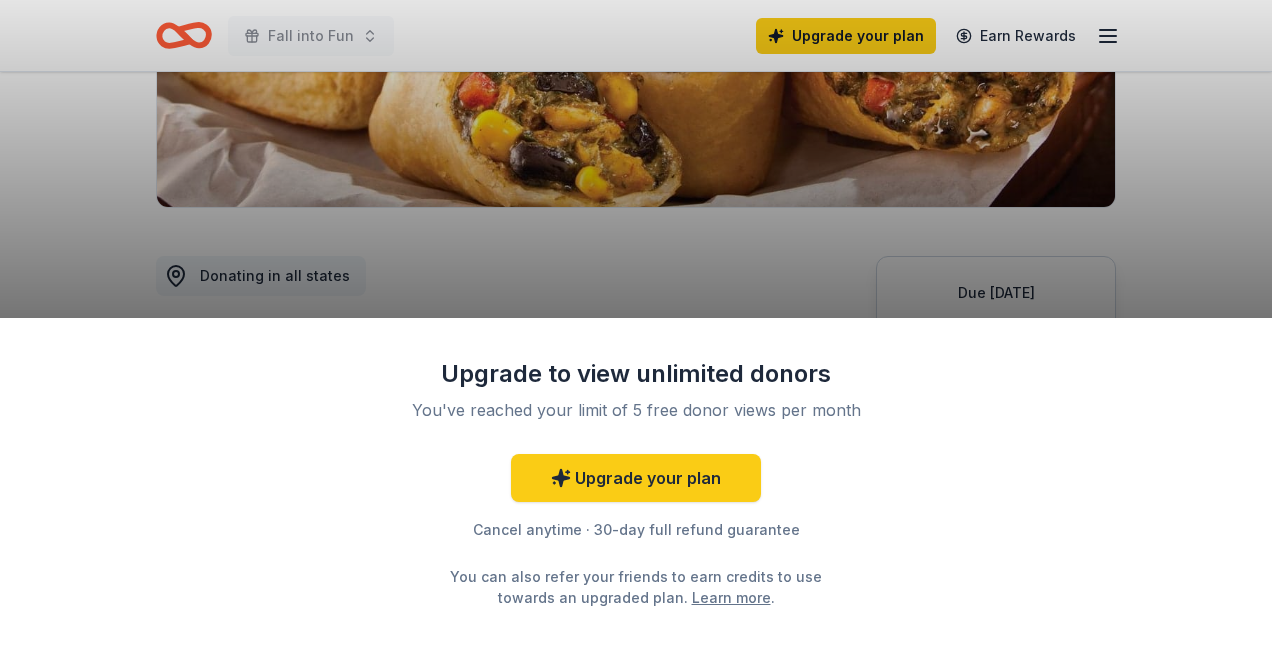 click on "Upgrade to view unlimited donors You've reached your limit of 5 free donor views per month Upgrade your plan Cancel anytime · 30-day full refund guarantee You can also refer your friends to earn credits to use towards an upgraded plan.   Learn more ." at bounding box center [636, 324] 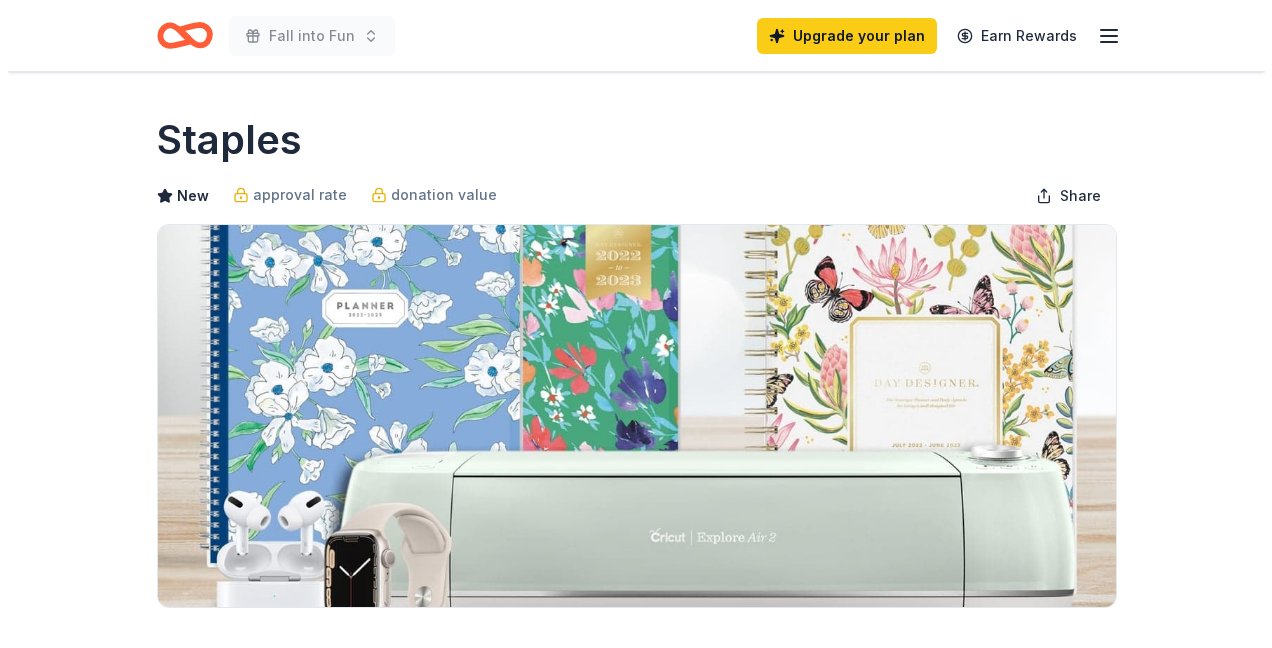 scroll, scrollTop: 0, scrollLeft: 0, axis: both 